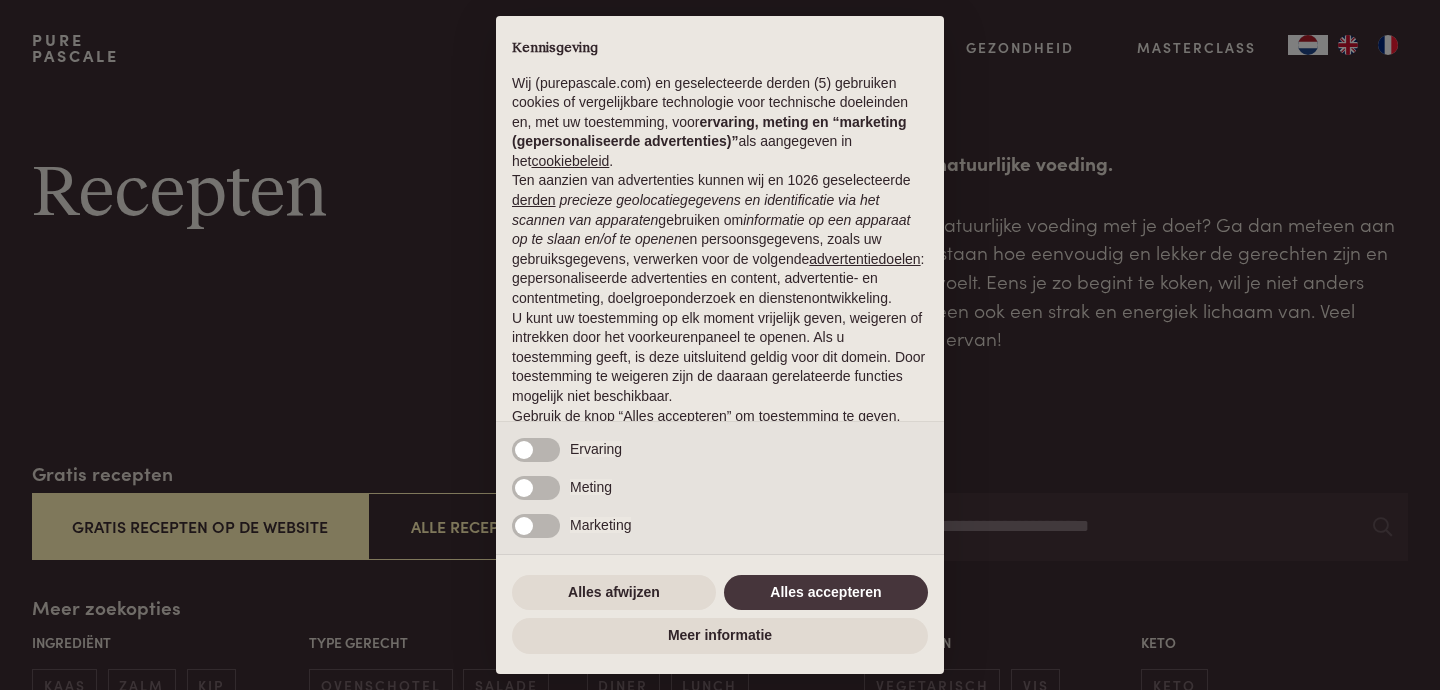 scroll, scrollTop: 0, scrollLeft: 0, axis: both 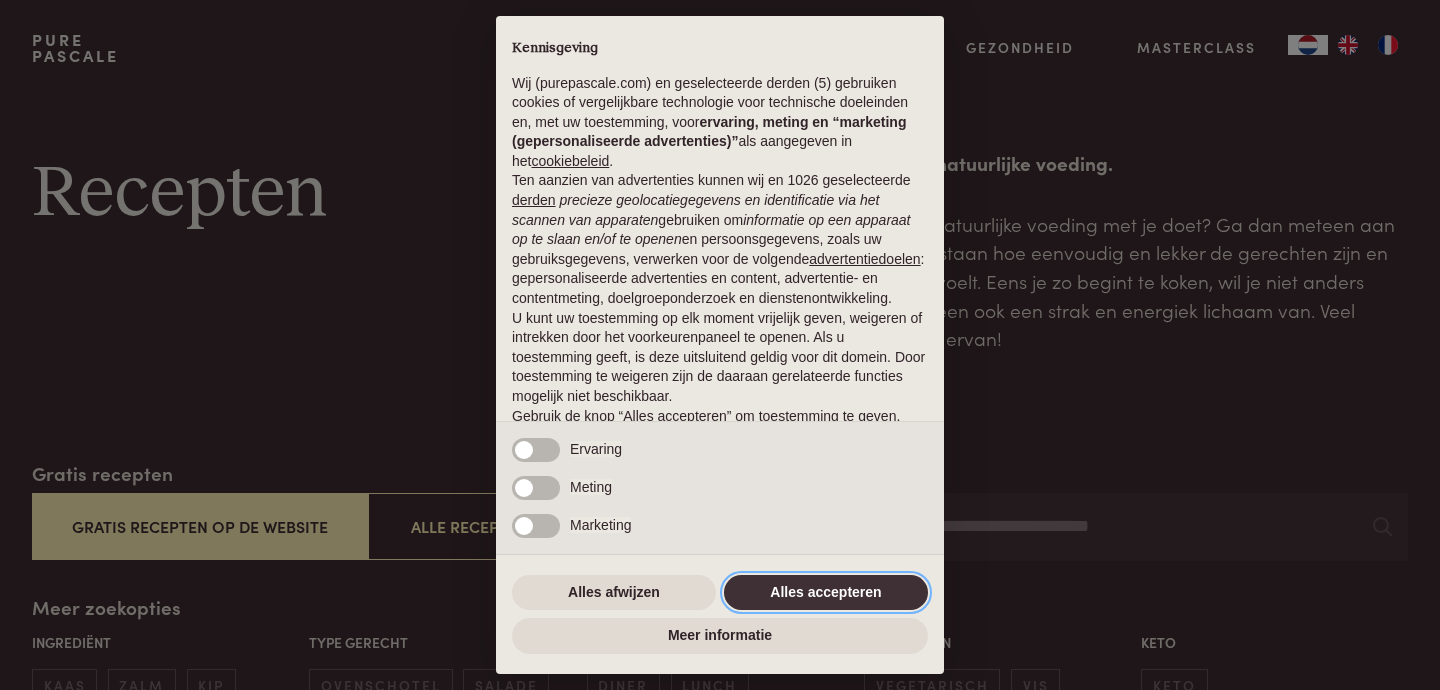 click on "Alles accepteren" at bounding box center [826, 593] 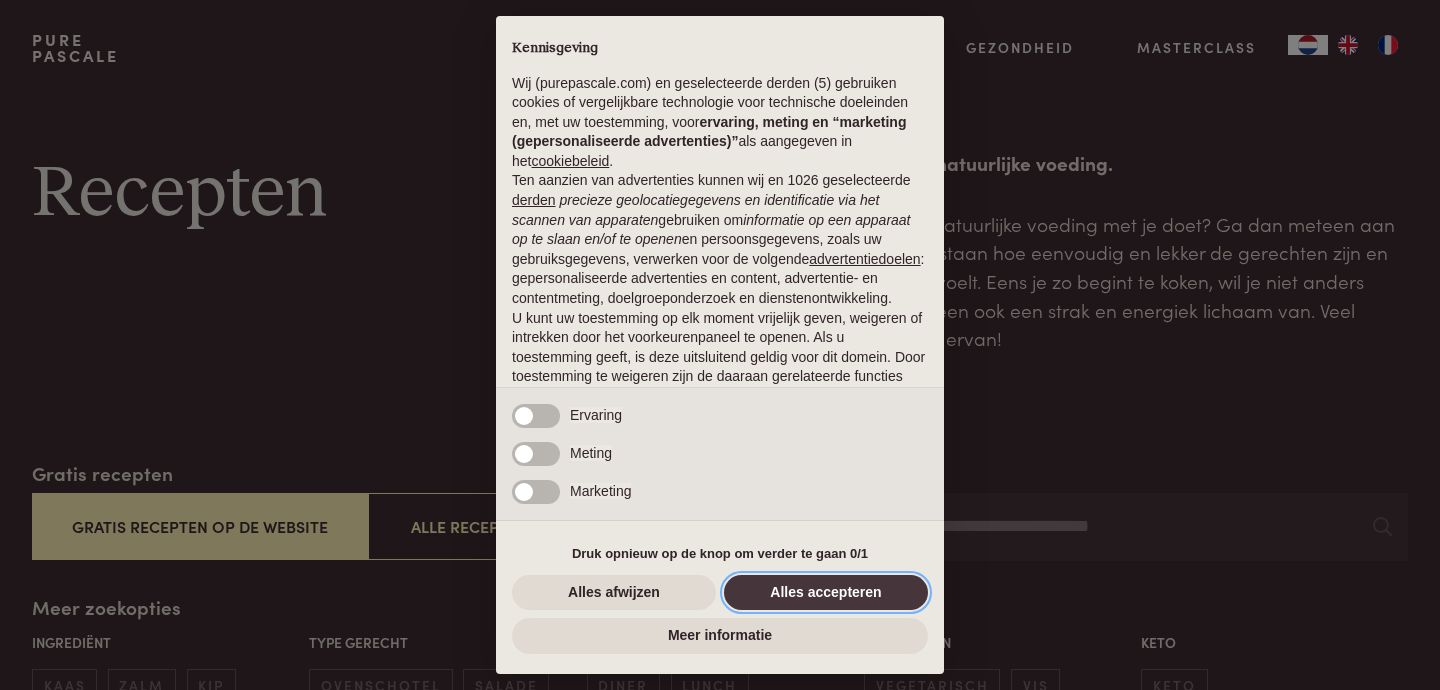 scroll, scrollTop: 114, scrollLeft: 0, axis: vertical 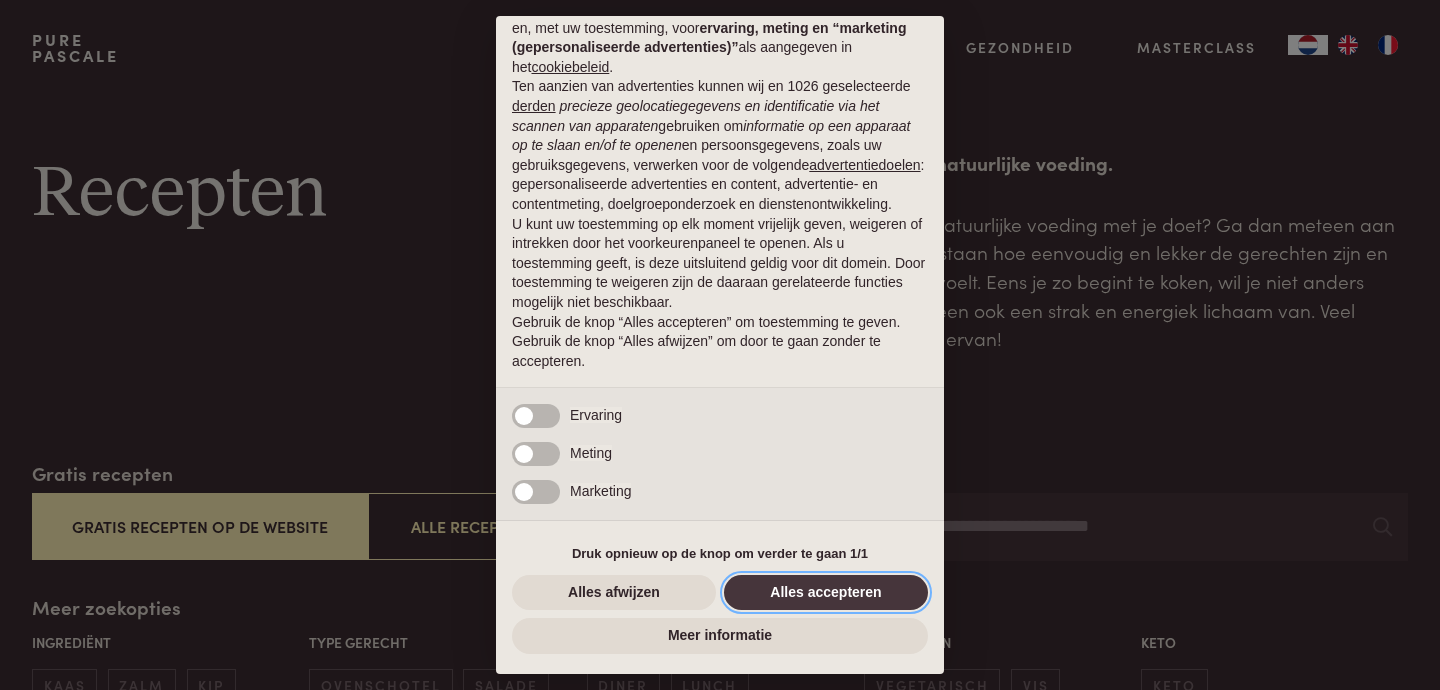 click on "Alles accepteren" at bounding box center (826, 593) 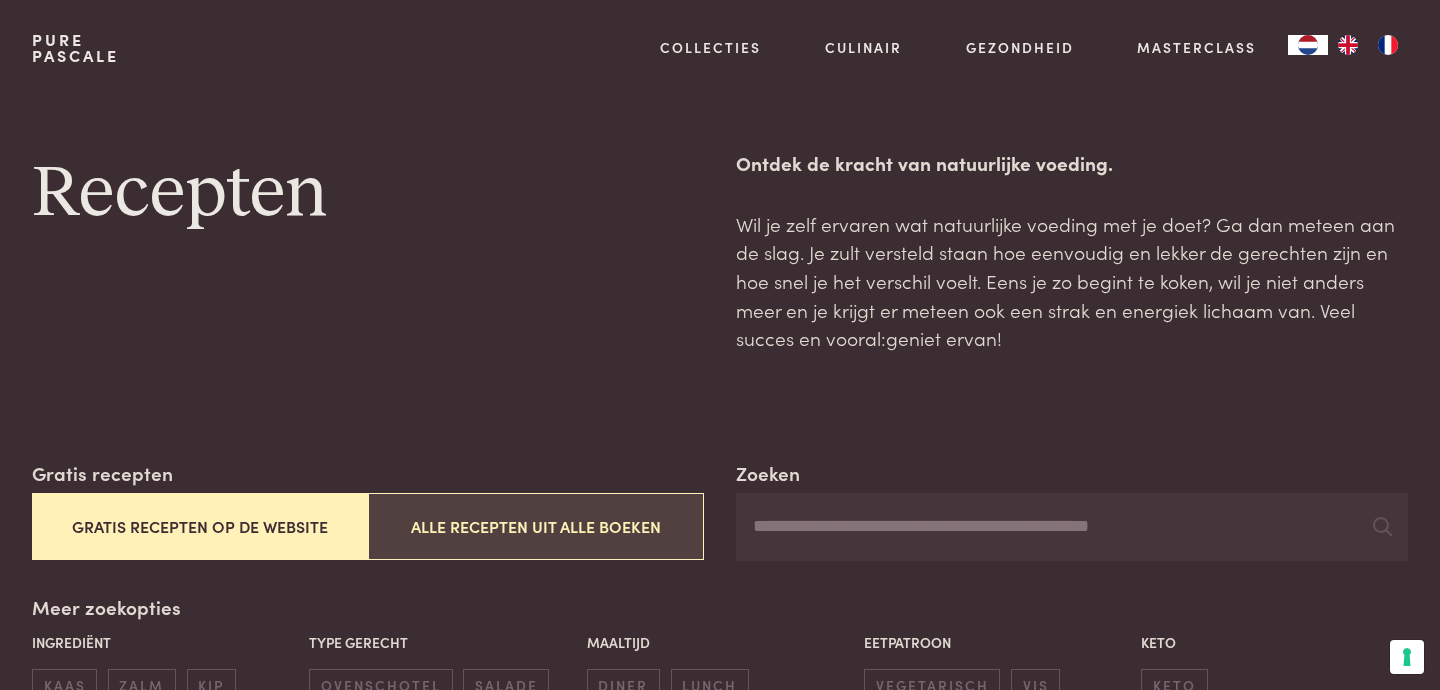 click on "Alle recepten uit alle boeken" at bounding box center (536, 526) 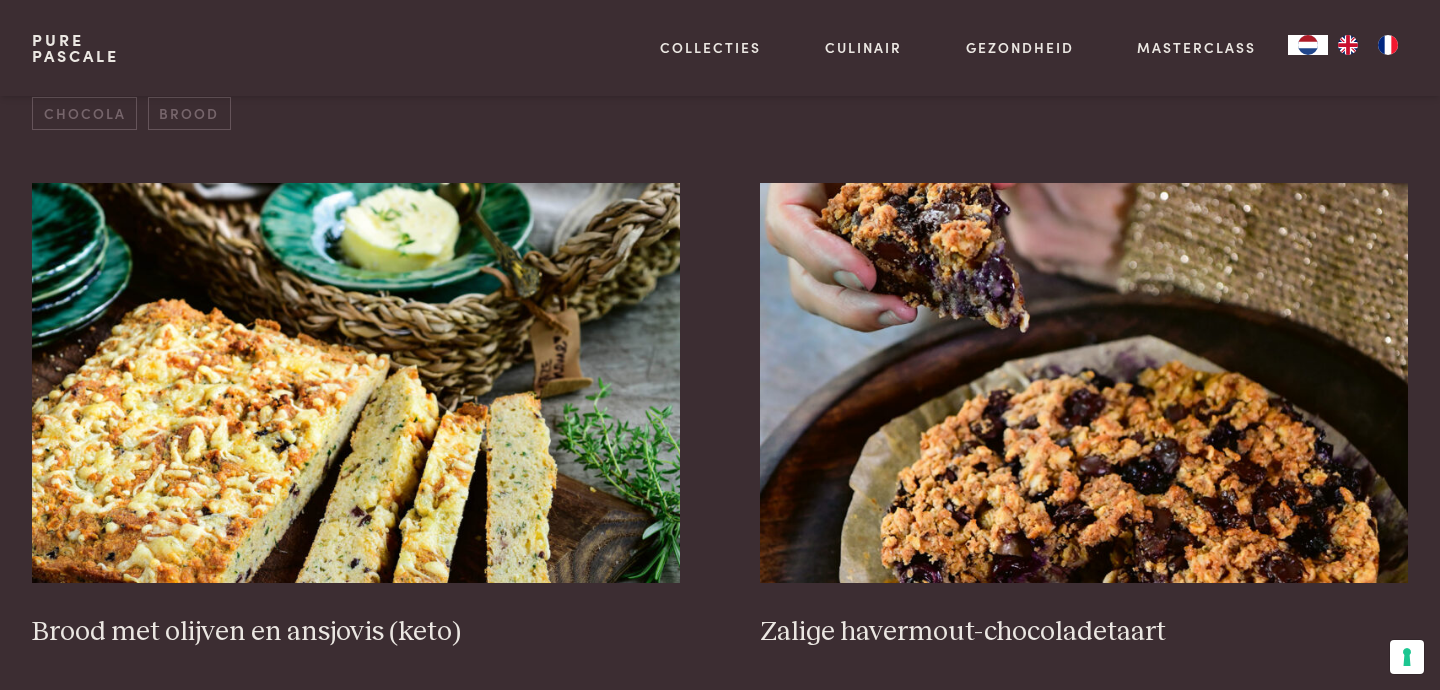 scroll, scrollTop: 822, scrollLeft: 0, axis: vertical 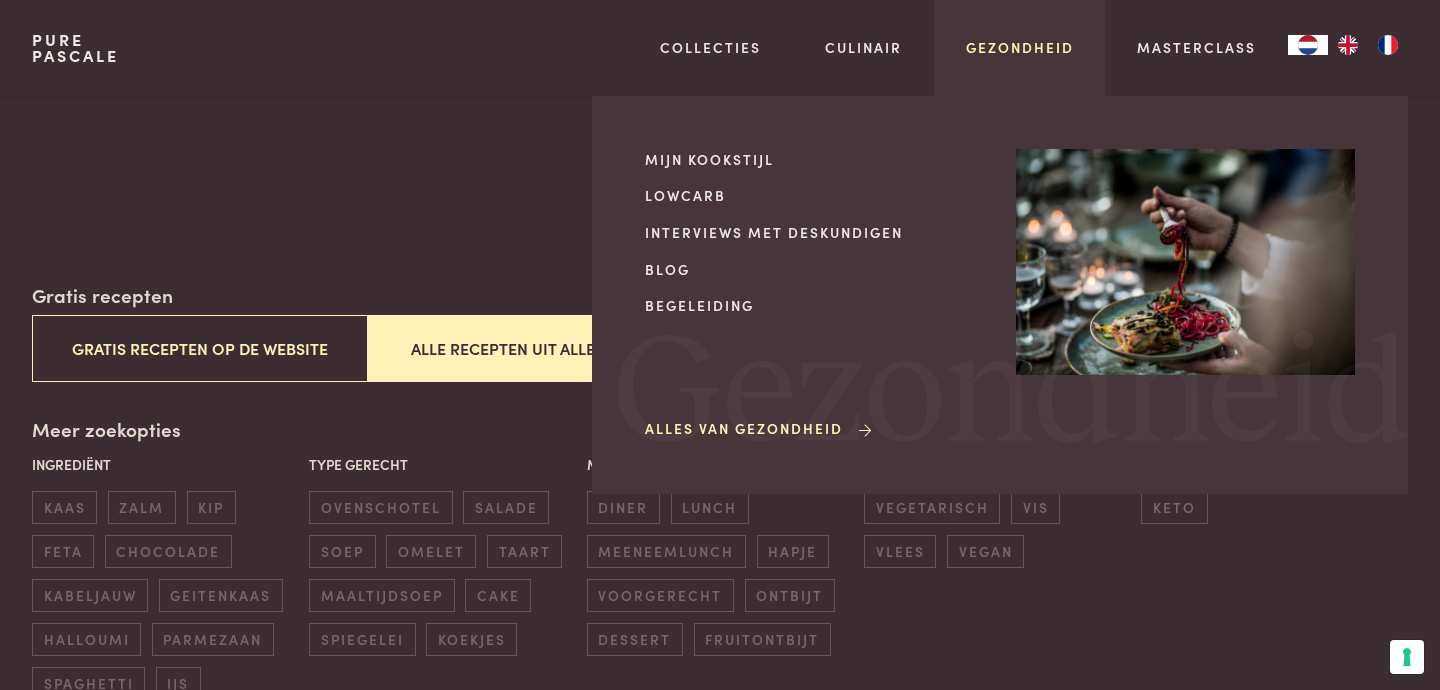 click on "Gezondheid" at bounding box center [1020, 47] 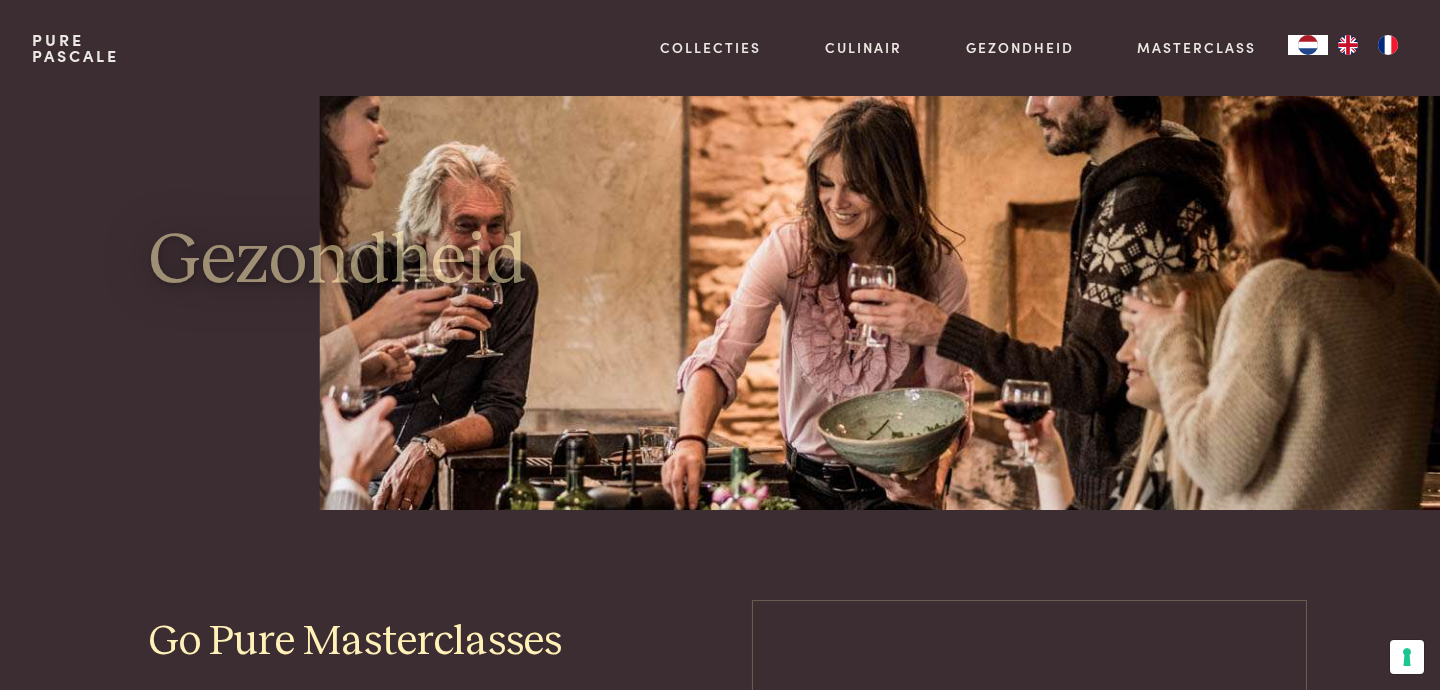 scroll, scrollTop: 0, scrollLeft: 0, axis: both 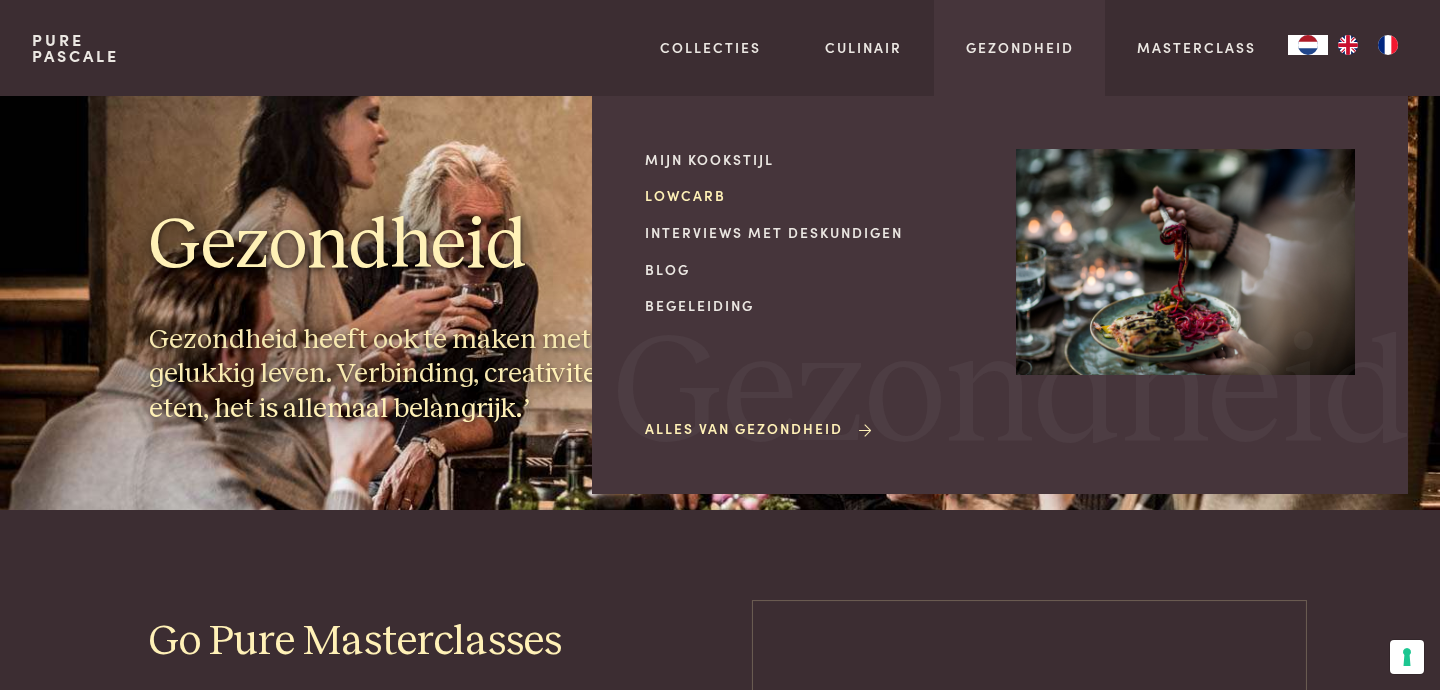 click on "Lowcarb" at bounding box center [814, 195] 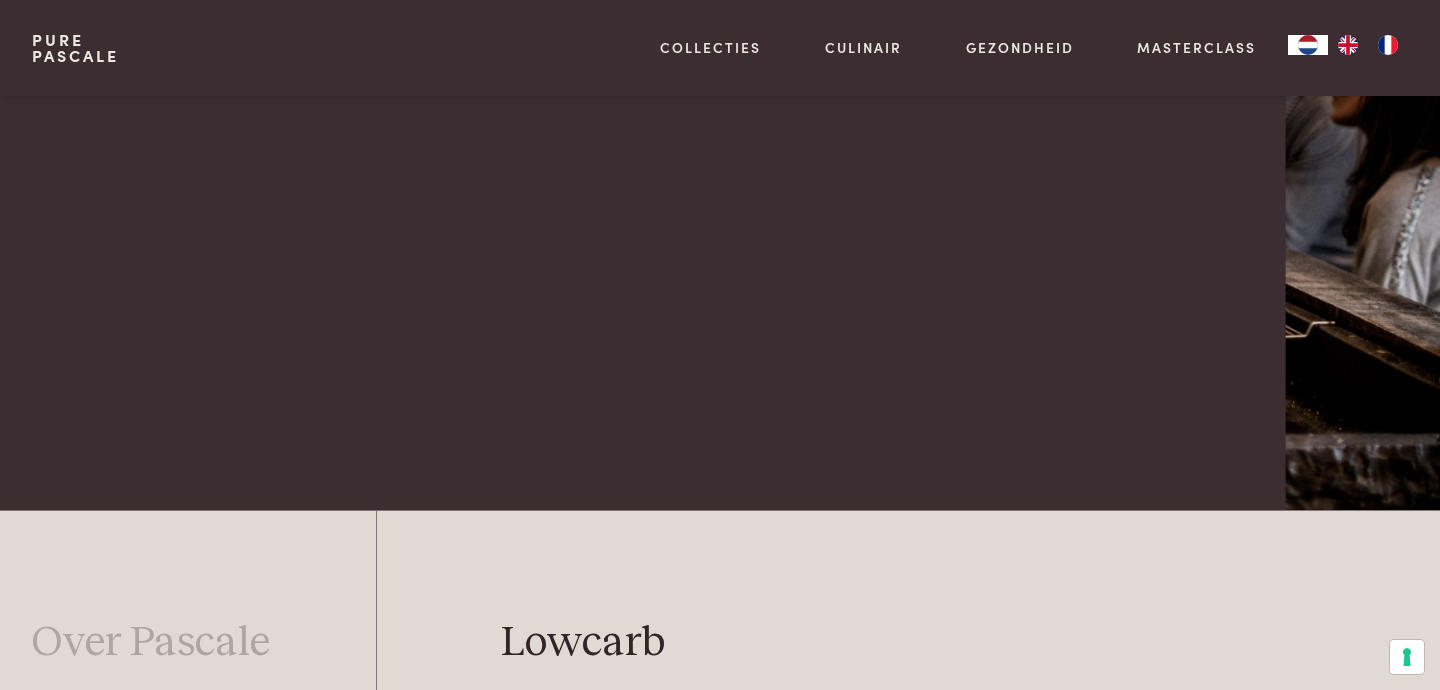 scroll, scrollTop: 341, scrollLeft: 0, axis: vertical 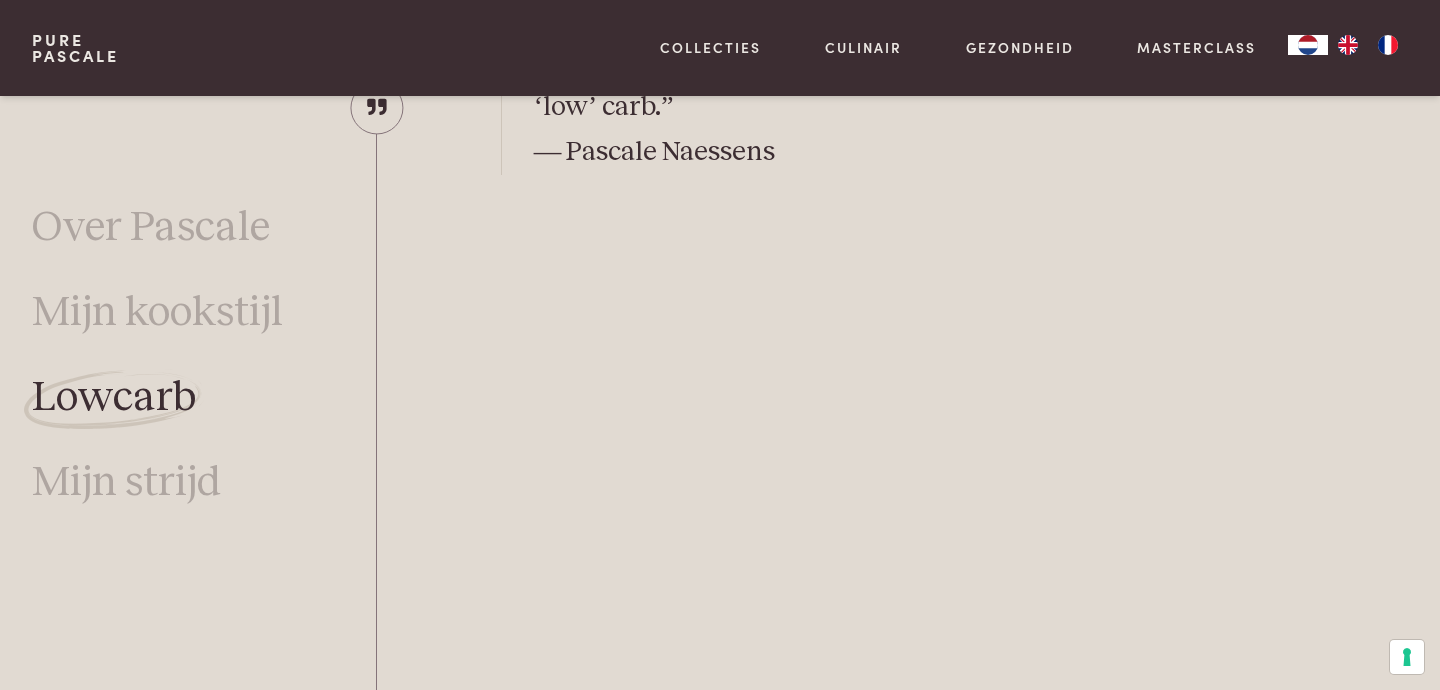 click on "Pure
[FIRST]" at bounding box center (75, 48) 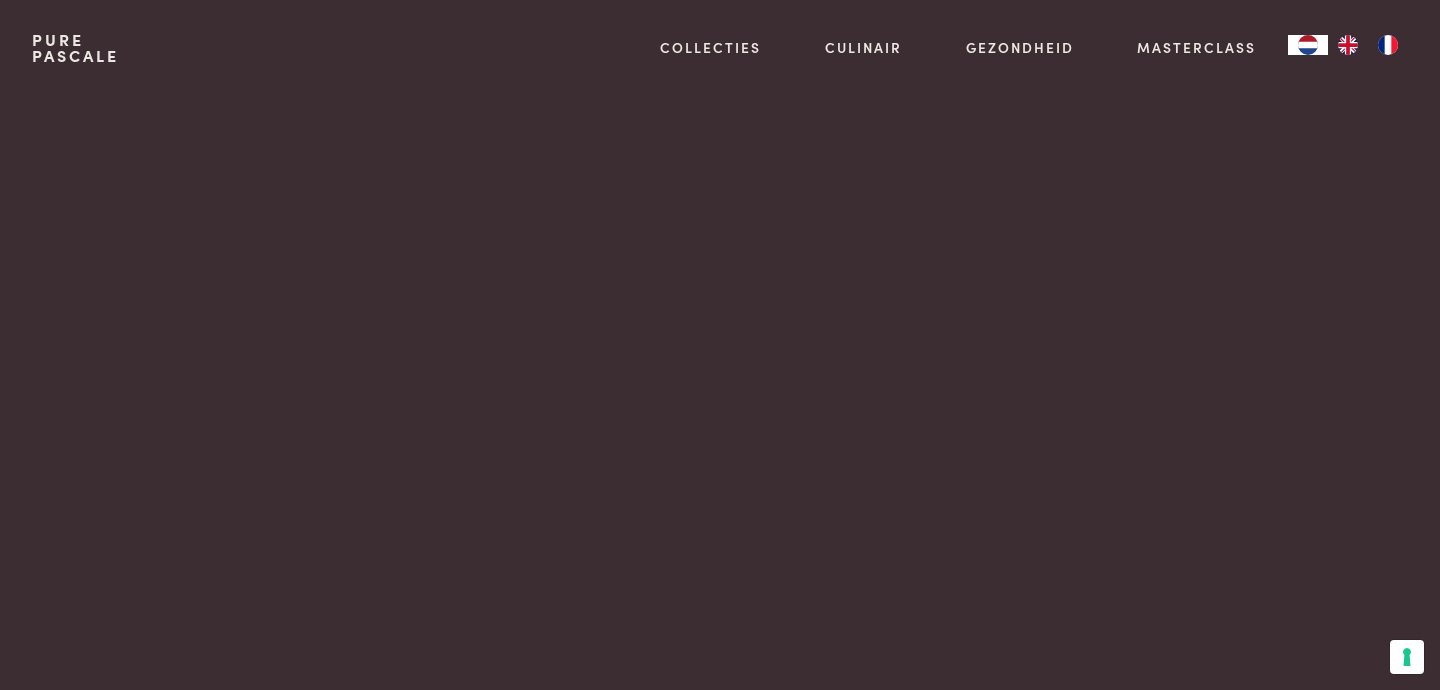 scroll, scrollTop: 0, scrollLeft: 0, axis: both 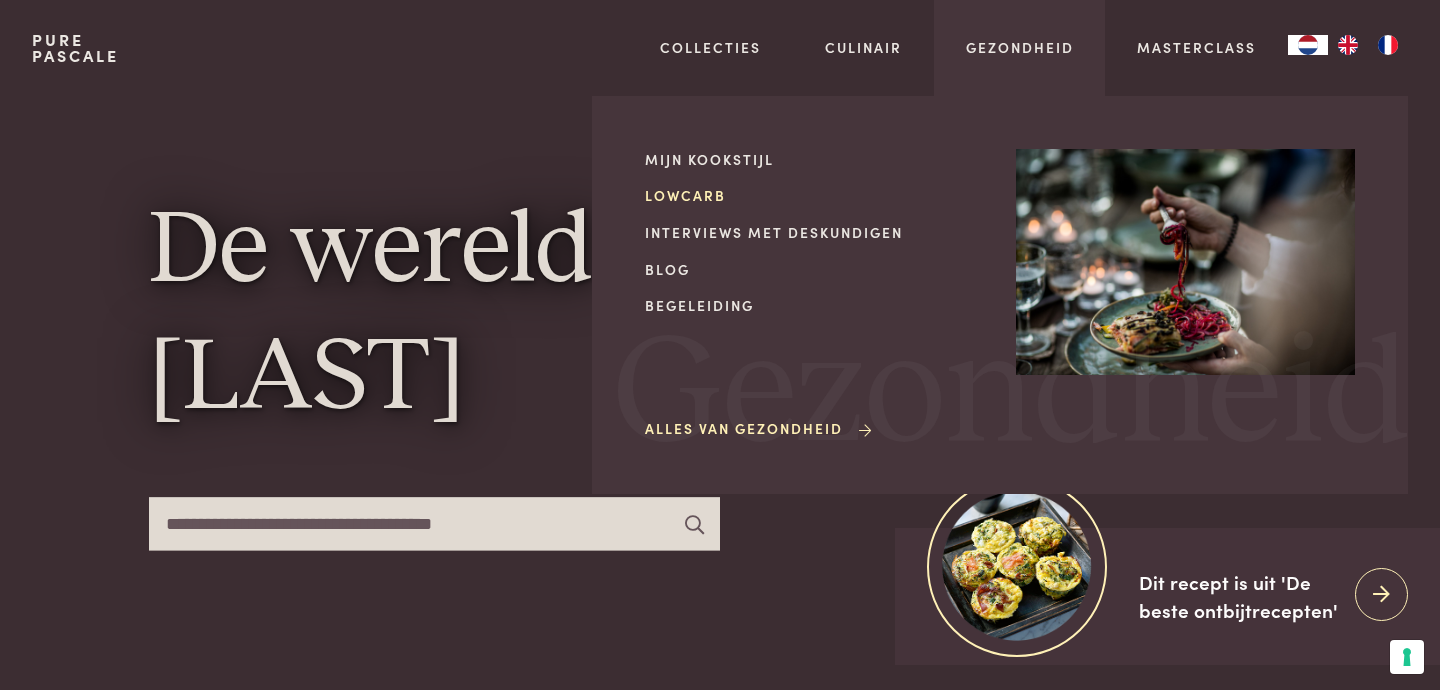 click on "Lowcarb" at bounding box center (814, 195) 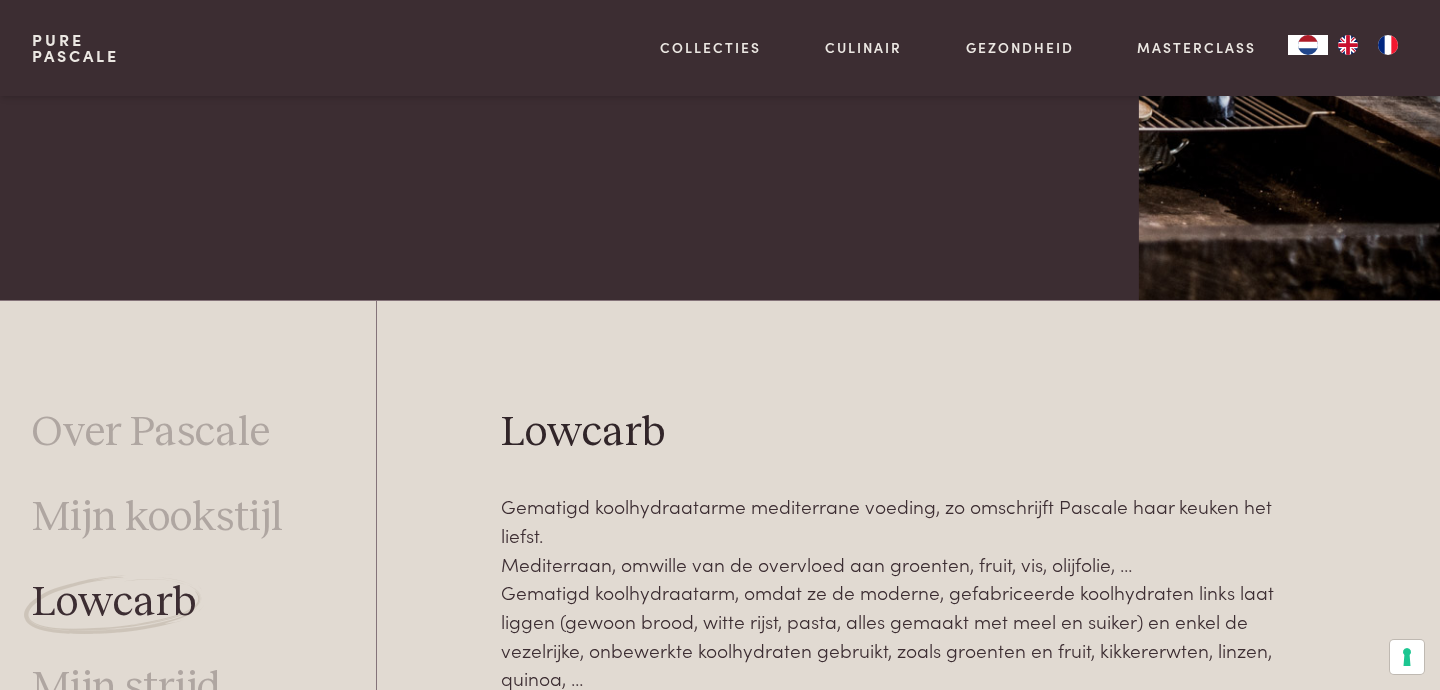 scroll, scrollTop: 398, scrollLeft: 0, axis: vertical 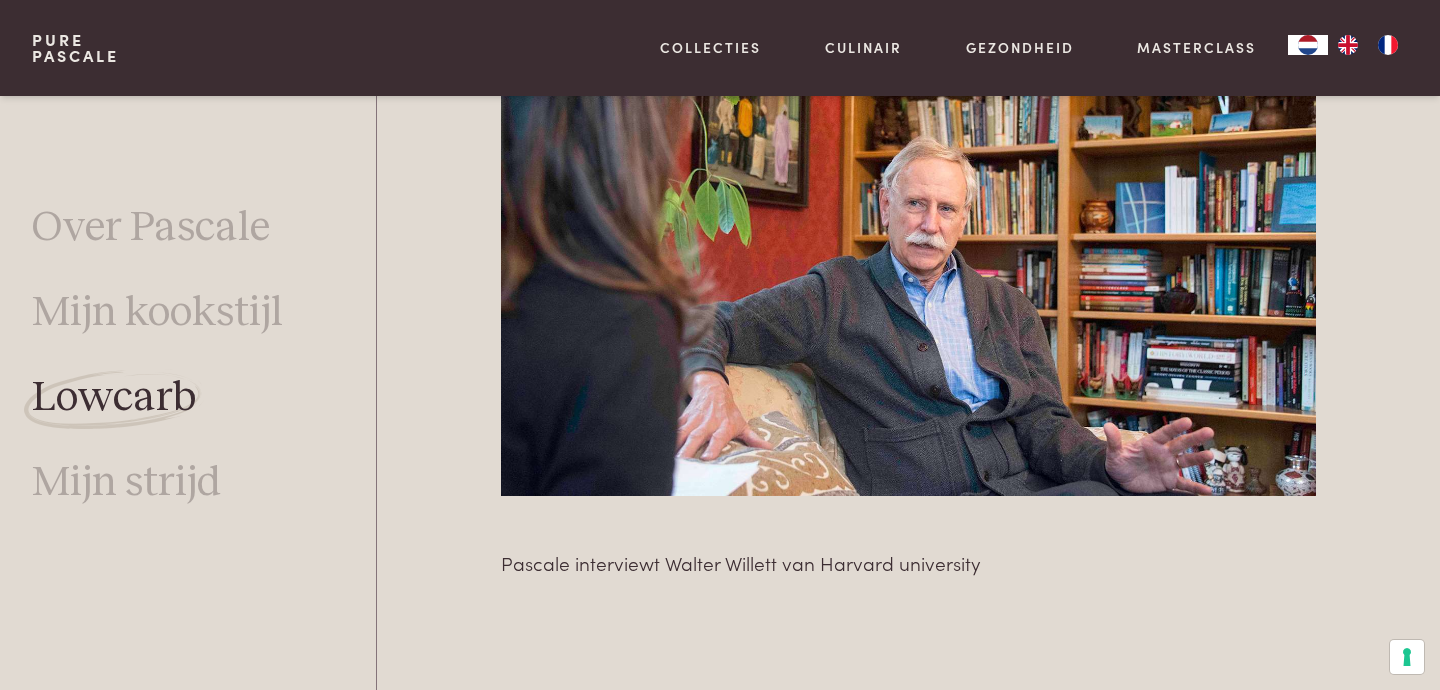 click on "Pure
Pascale" at bounding box center [75, 48] 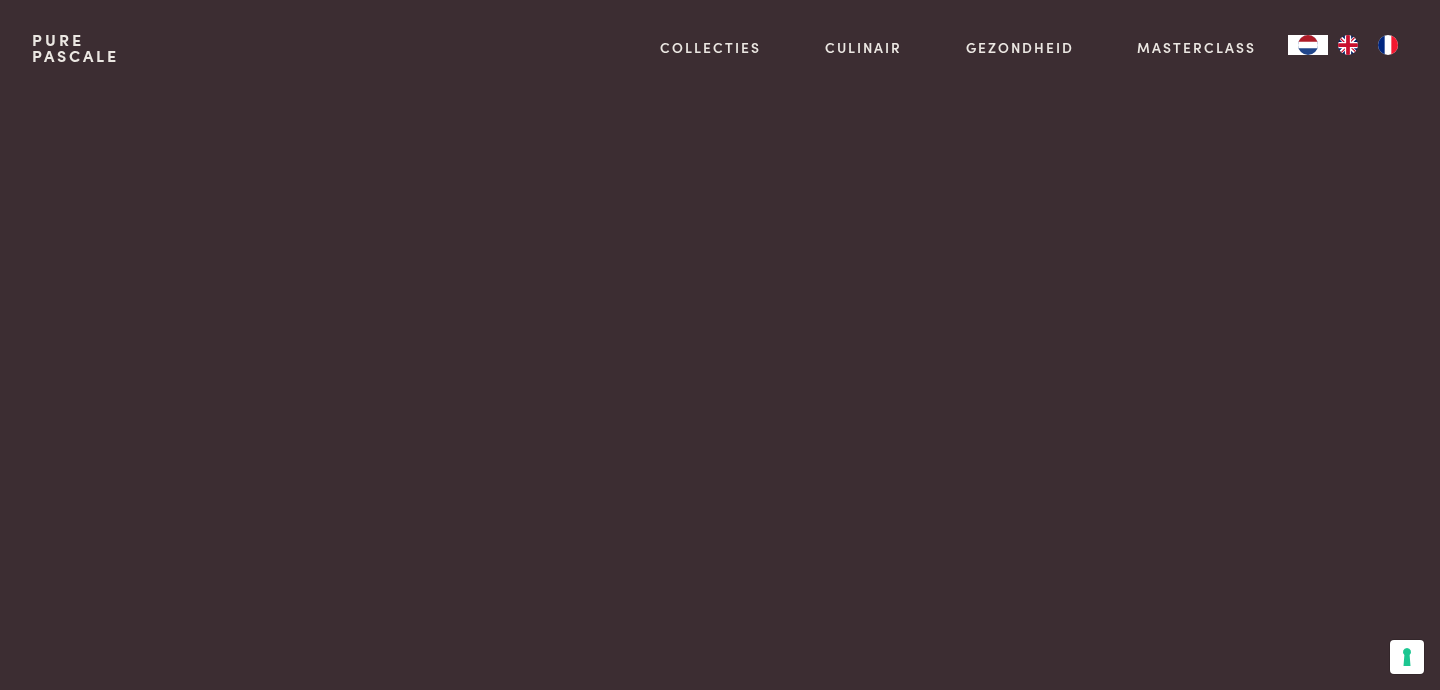 scroll, scrollTop: 0, scrollLeft: 0, axis: both 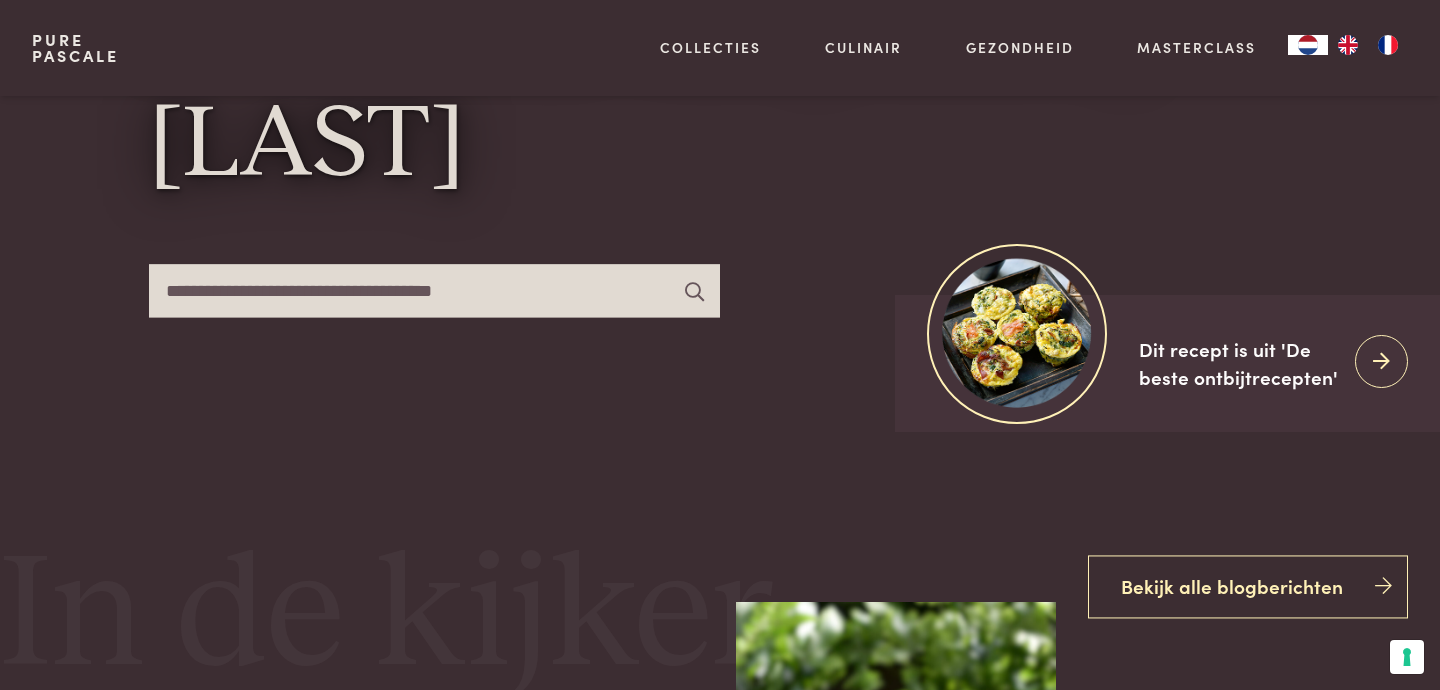 click at bounding box center (434, 290) 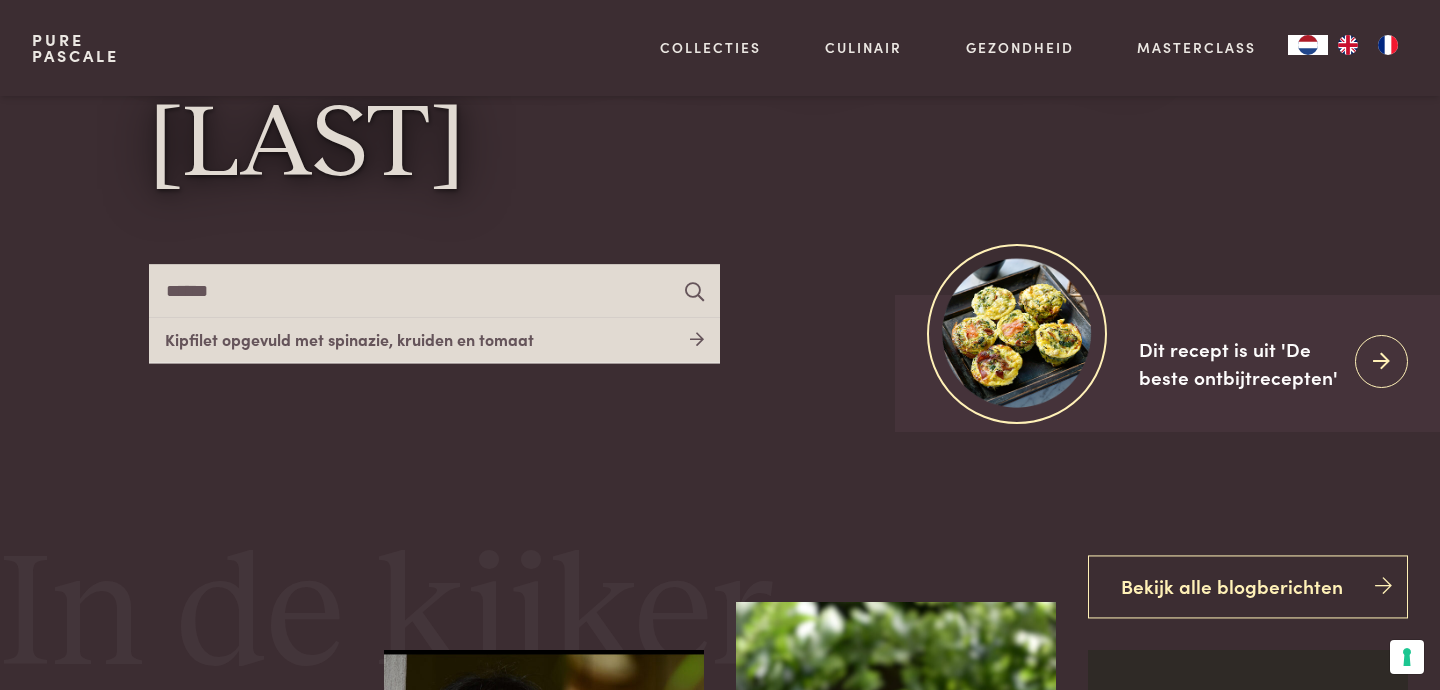 type on "******" 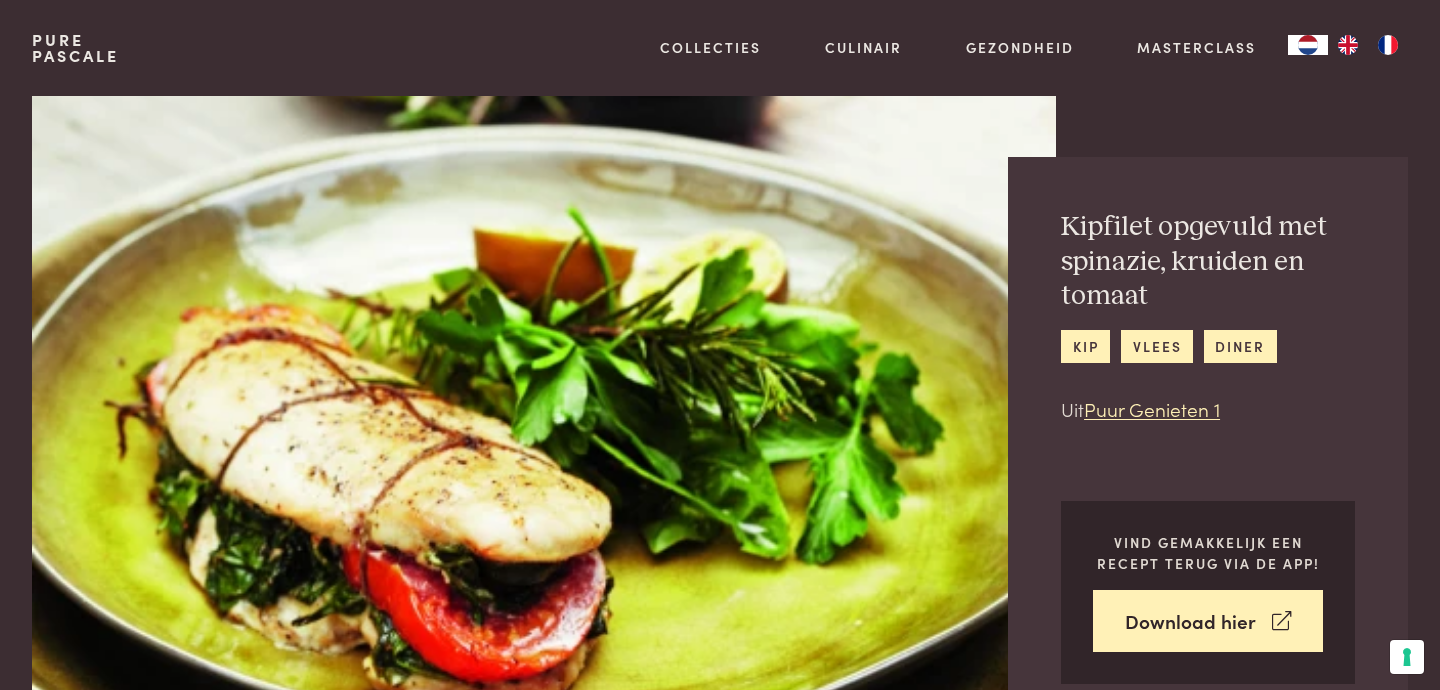 scroll, scrollTop: 0, scrollLeft: 0, axis: both 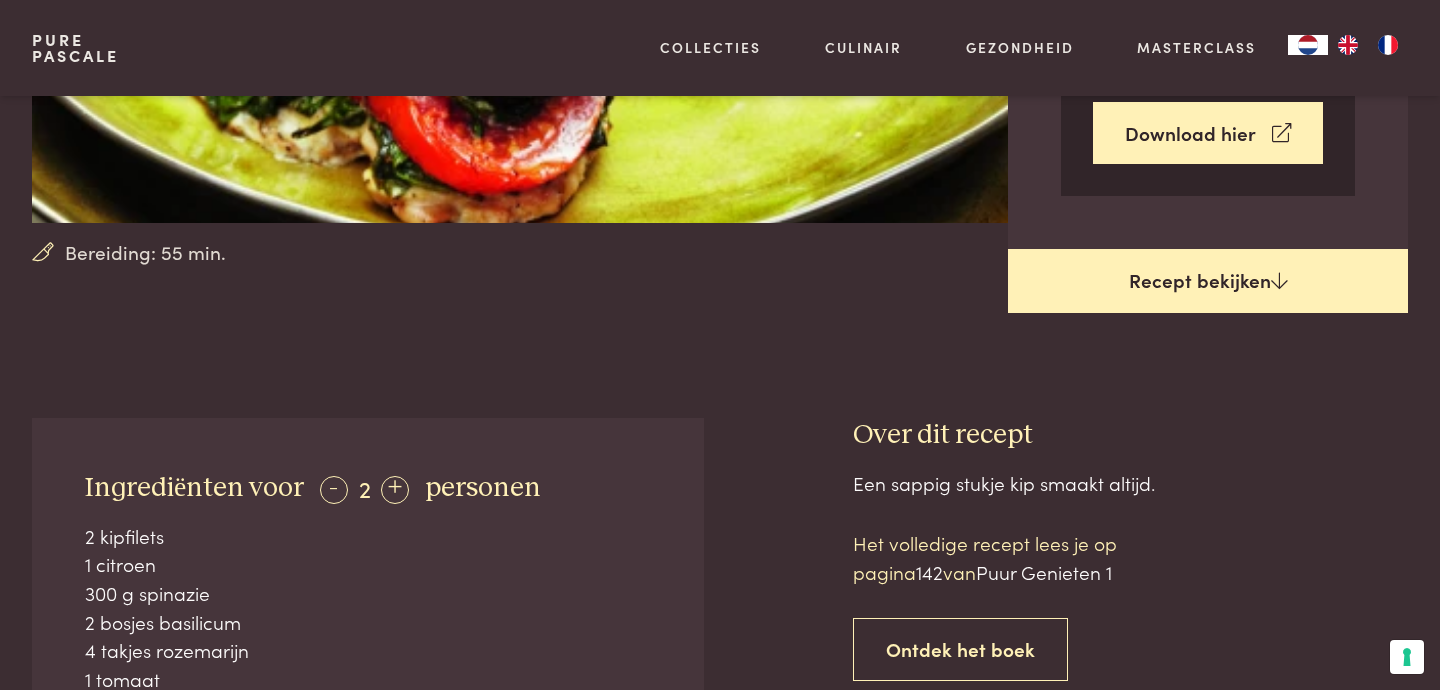 click on "Recept bekijken" at bounding box center (1208, 281) 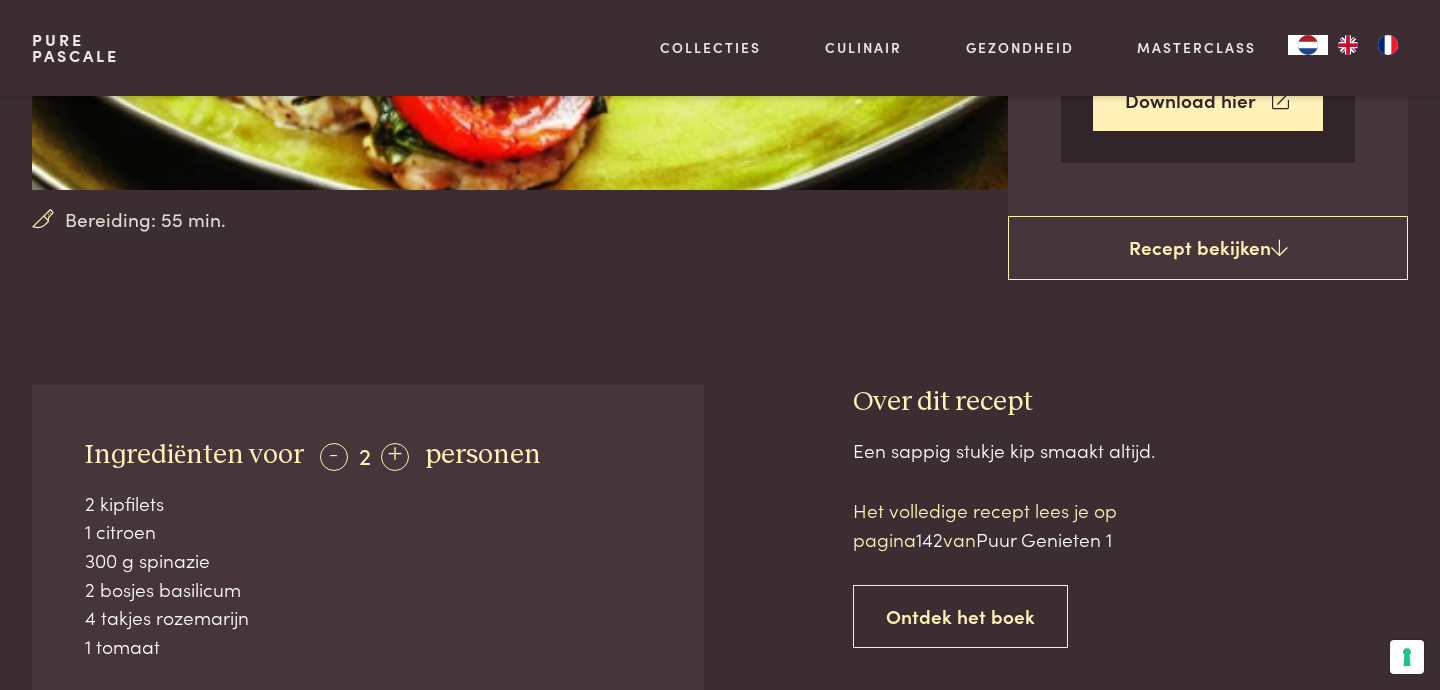 scroll, scrollTop: 442, scrollLeft: 0, axis: vertical 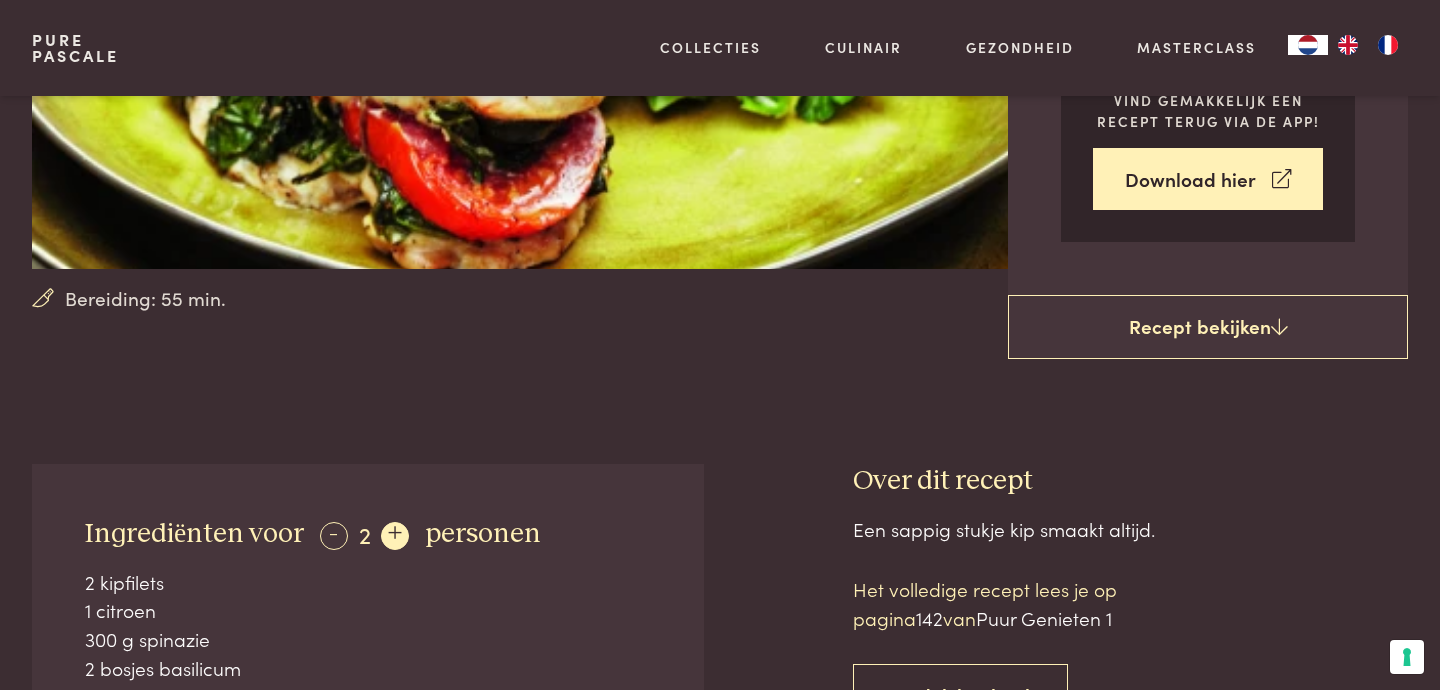 click on "+" at bounding box center [395, 536] 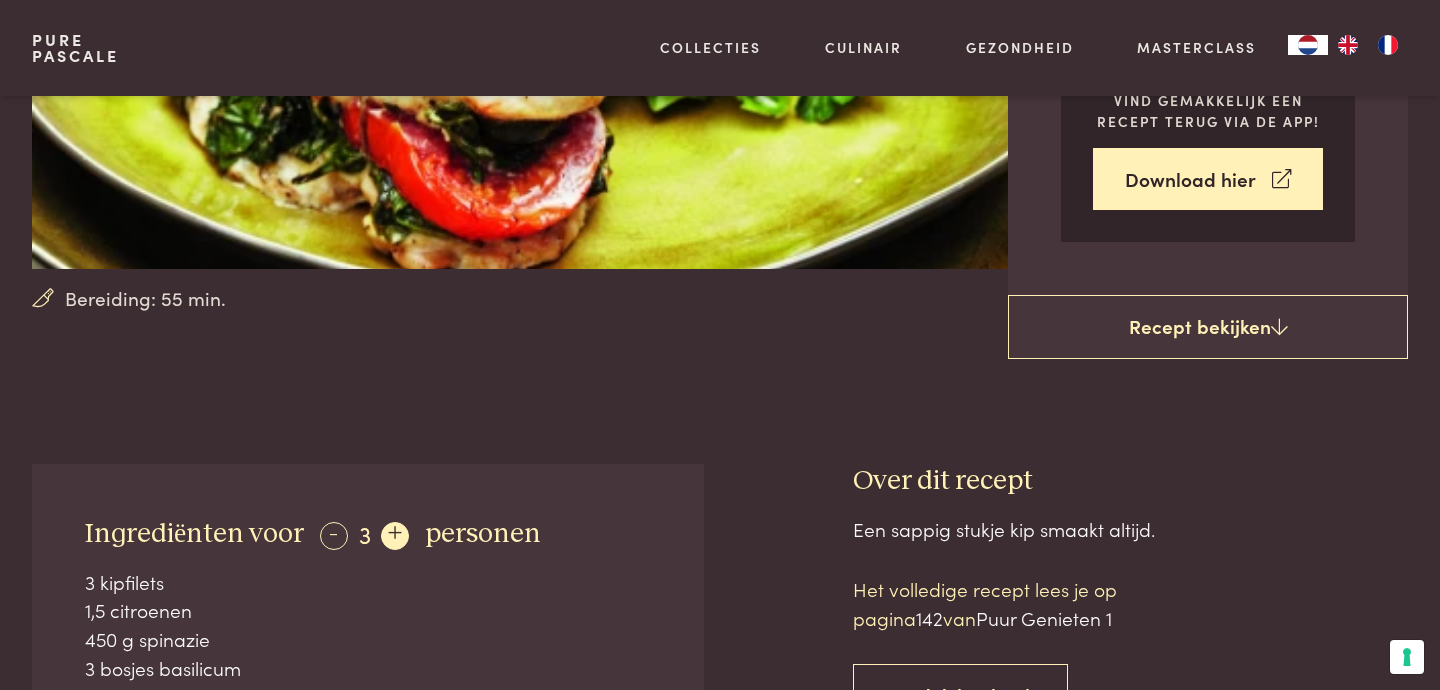 click on "+" at bounding box center [395, 536] 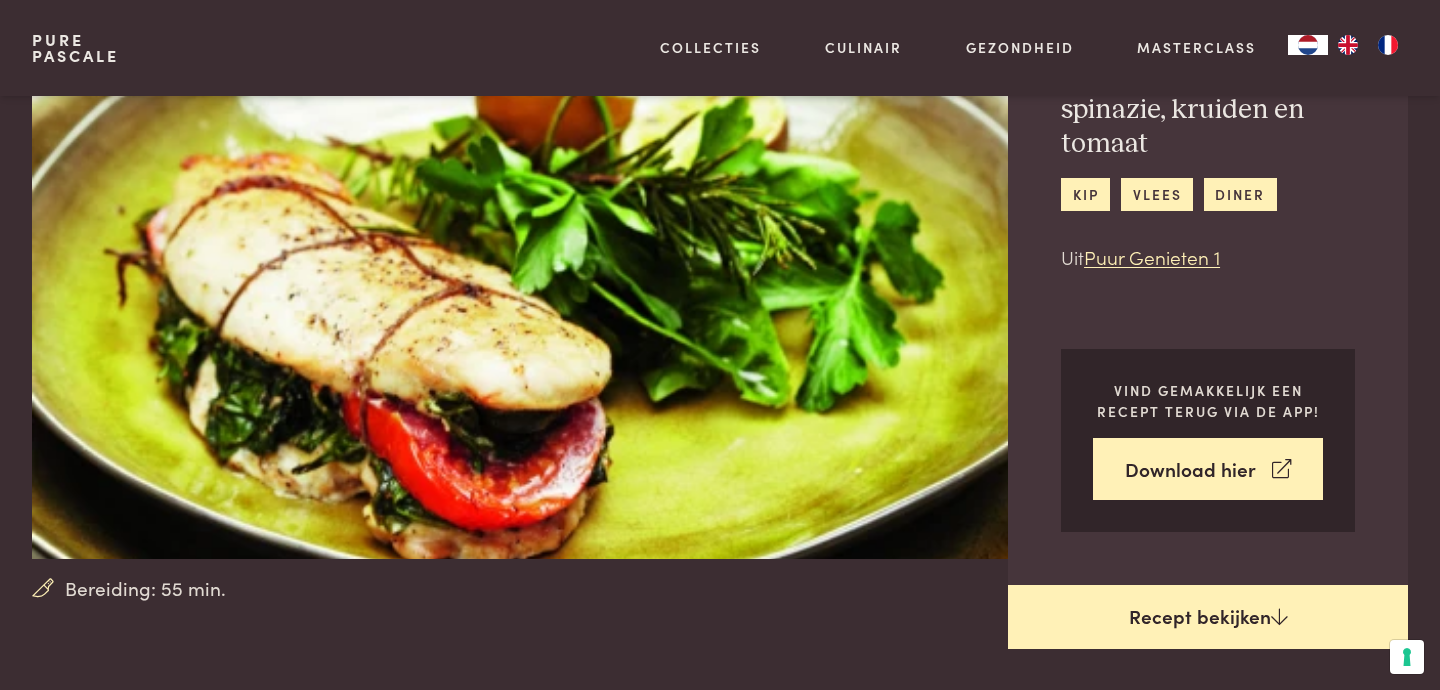 scroll, scrollTop: 140, scrollLeft: 0, axis: vertical 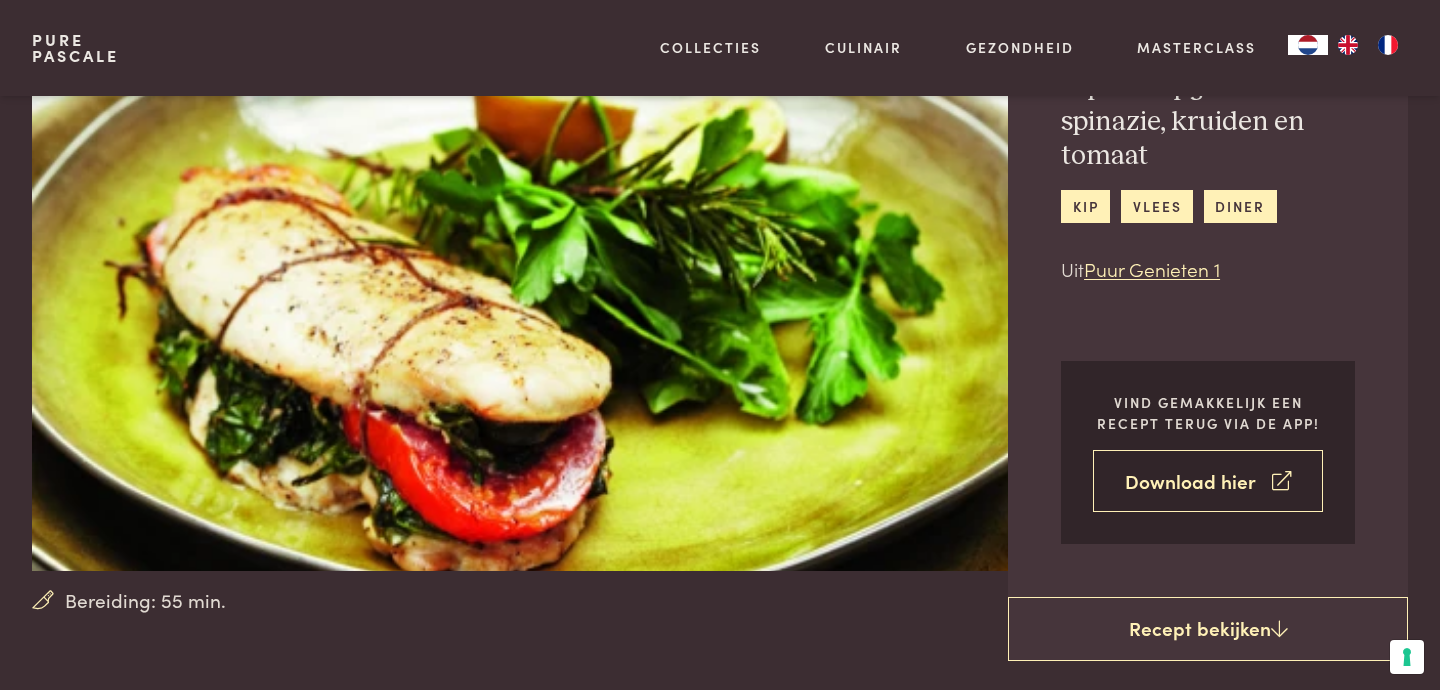 click on "Download hier" at bounding box center [1208, 481] 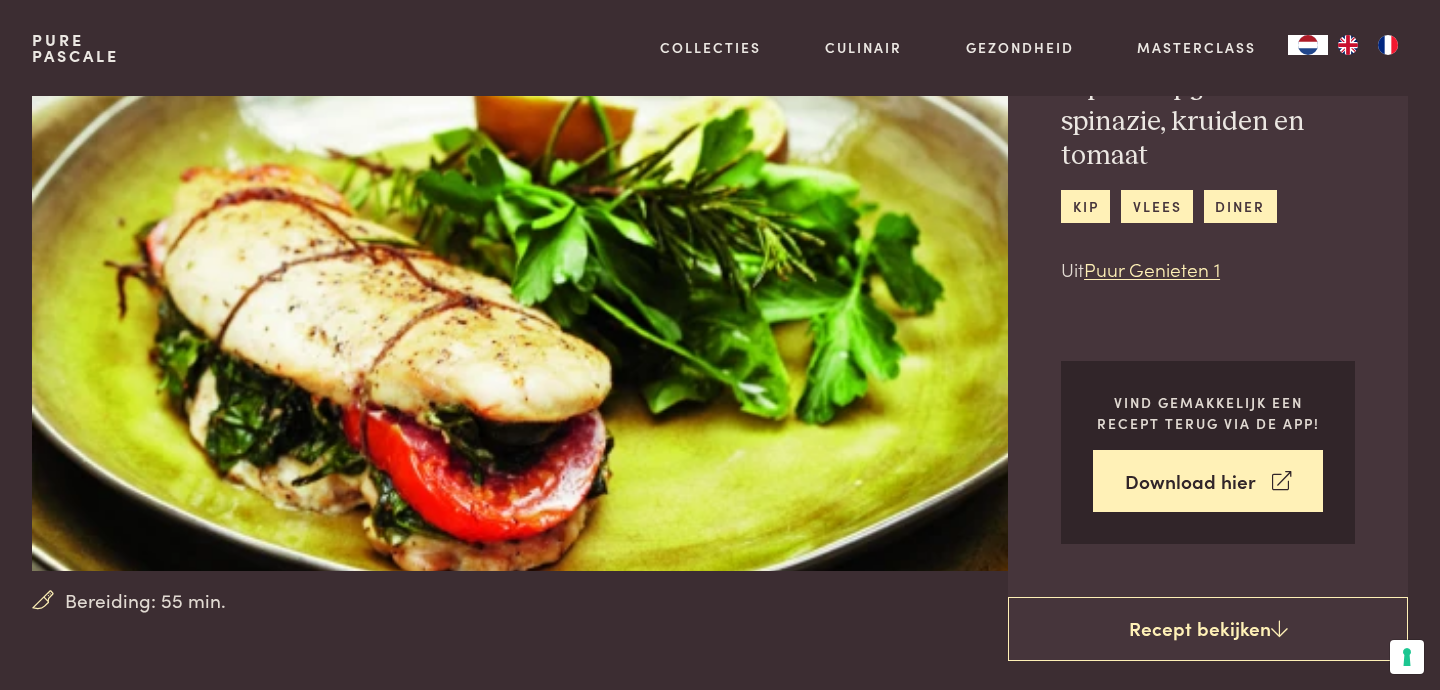 scroll, scrollTop: 0, scrollLeft: 0, axis: both 